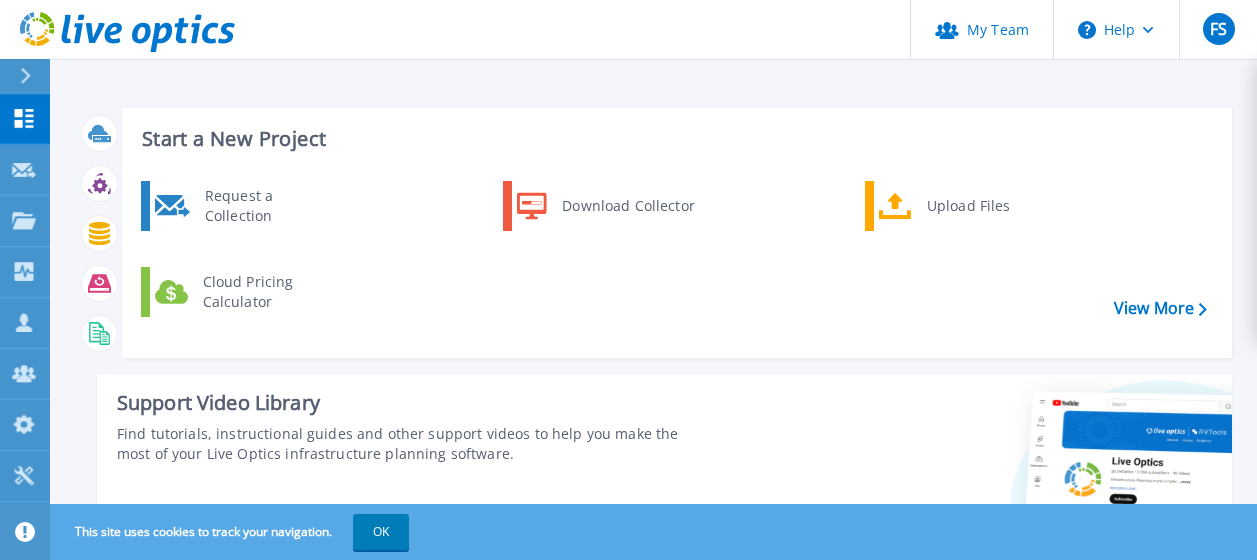 scroll, scrollTop: 500, scrollLeft: 0, axis: vertical 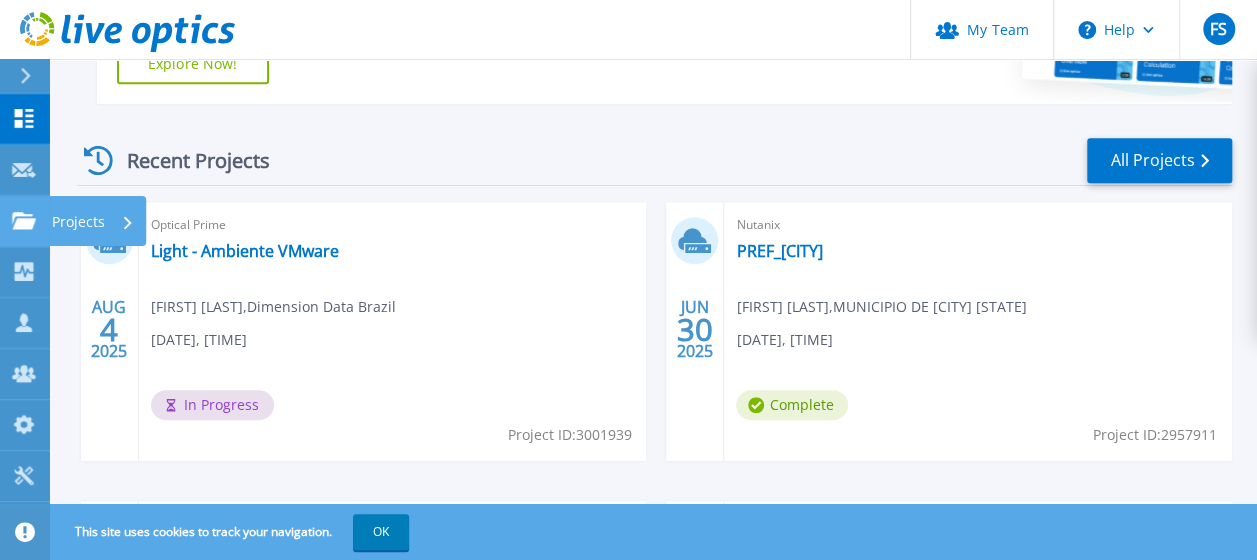 click 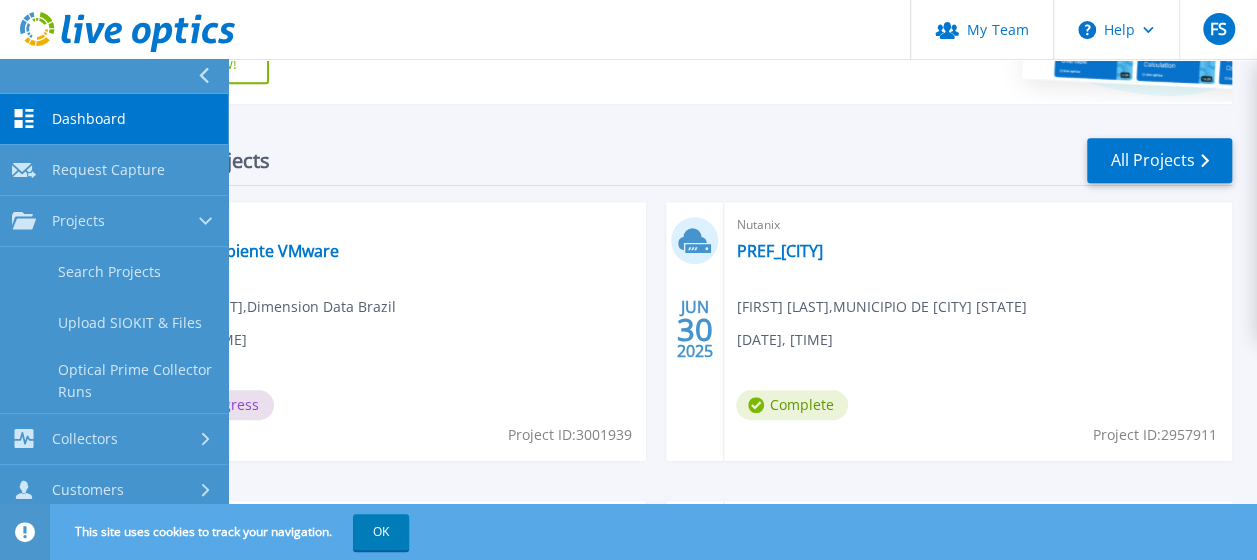 click on "Dashboard Dashboard" at bounding box center (114, 119) 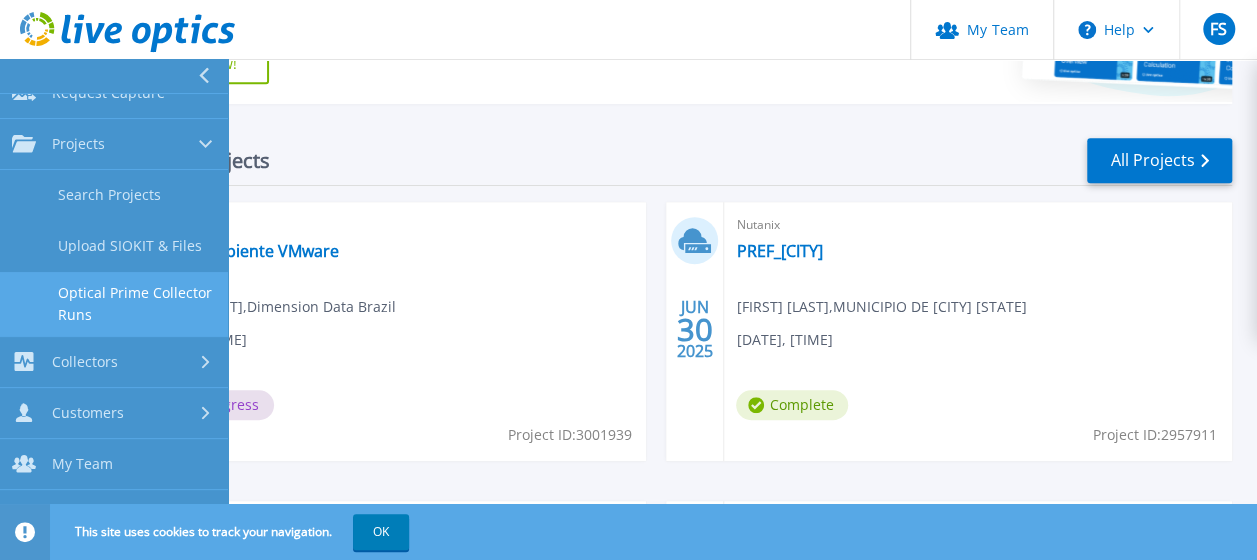 scroll, scrollTop: 158, scrollLeft: 0, axis: vertical 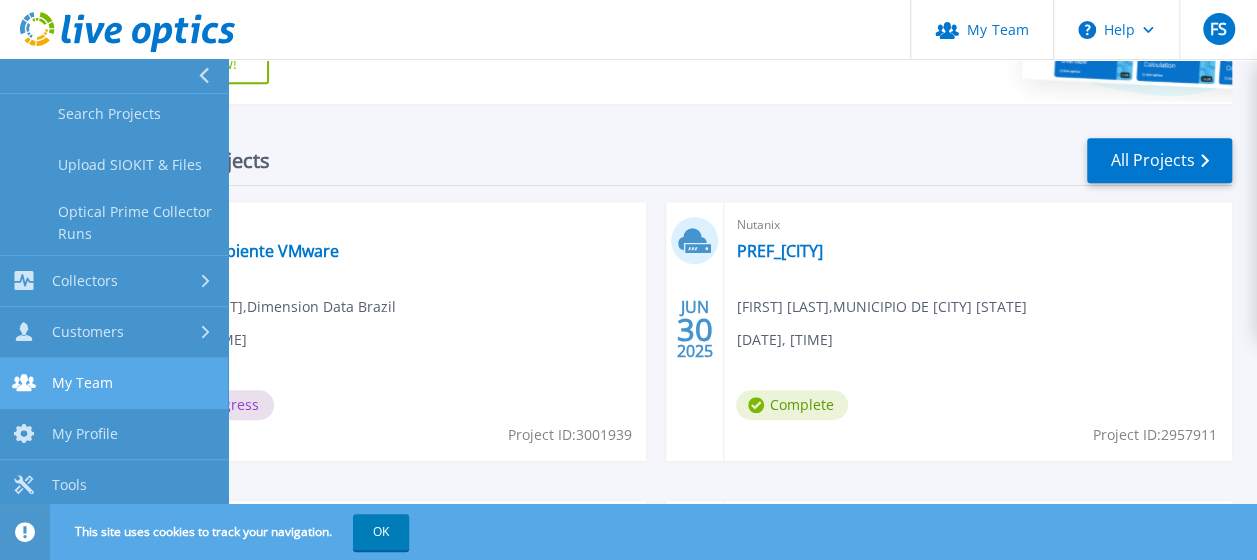 click on "My Team My Team" at bounding box center (114, 383) 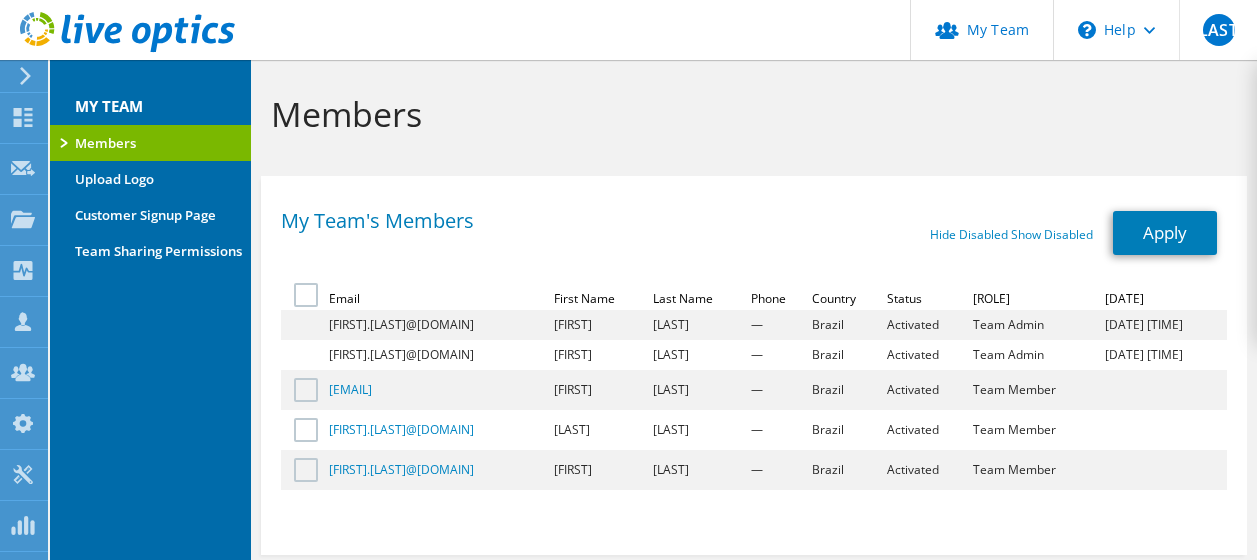 select on "30" 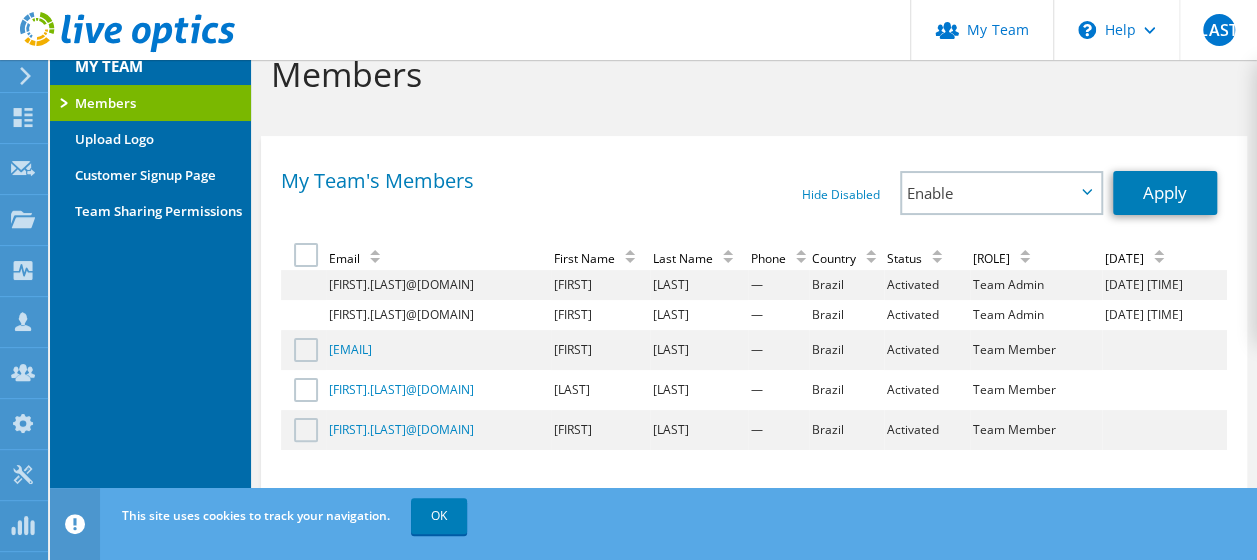 scroll, scrollTop: 0, scrollLeft: 0, axis: both 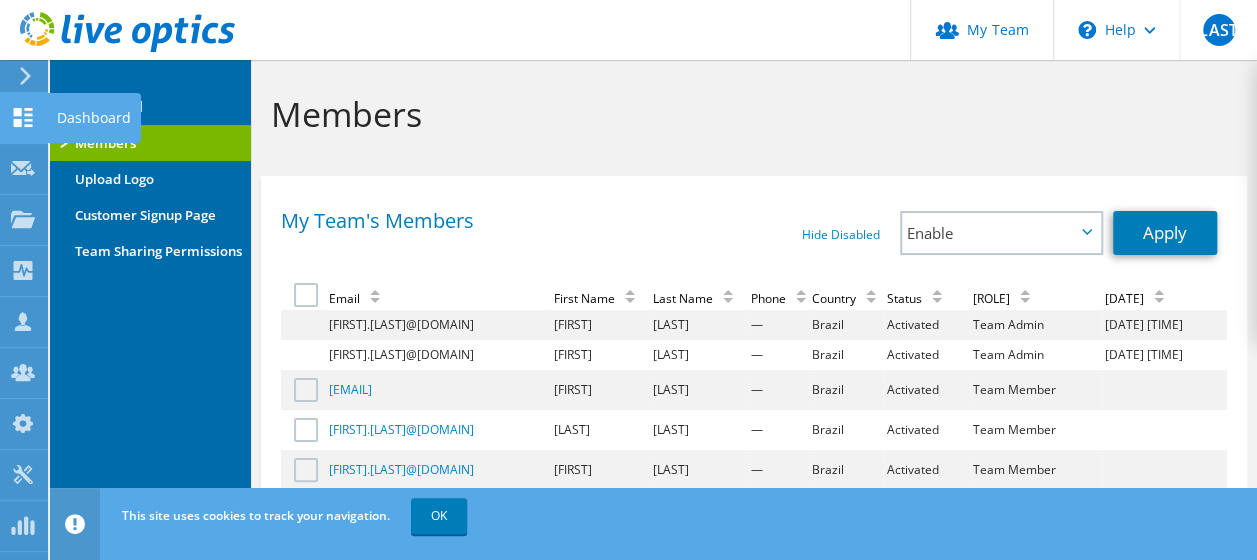 click 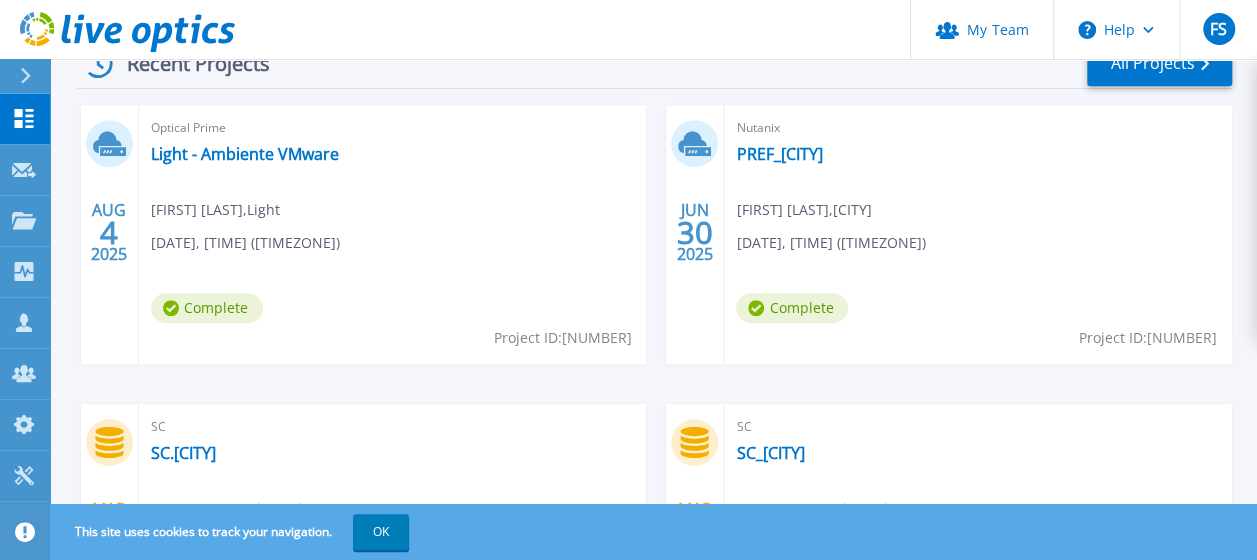 scroll, scrollTop: 600, scrollLeft: 0, axis: vertical 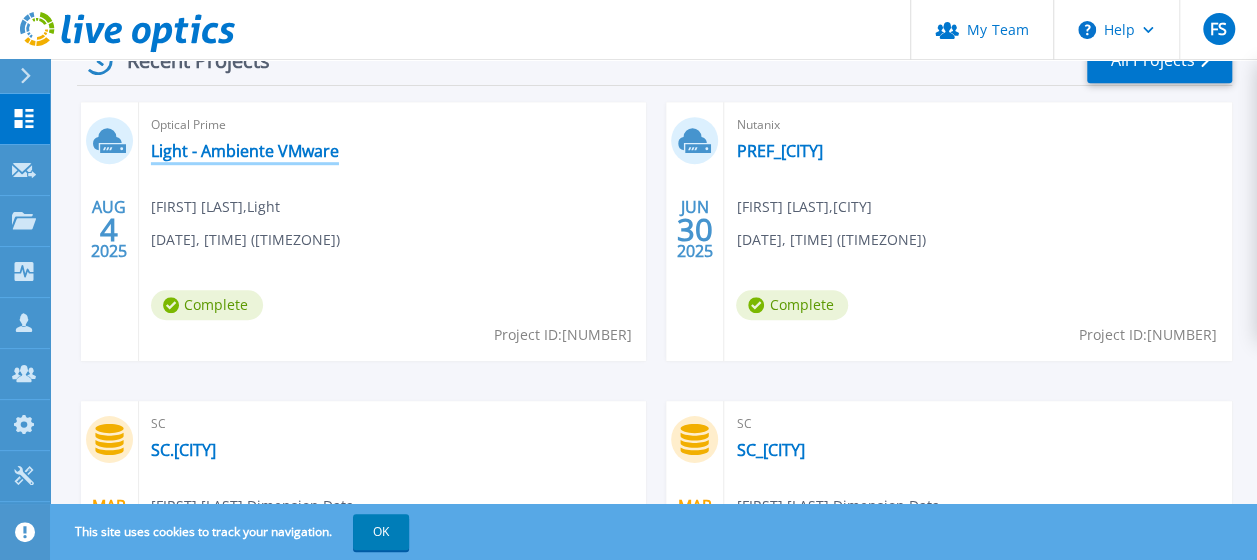 click on "Light - Ambiente VMware" at bounding box center [245, 151] 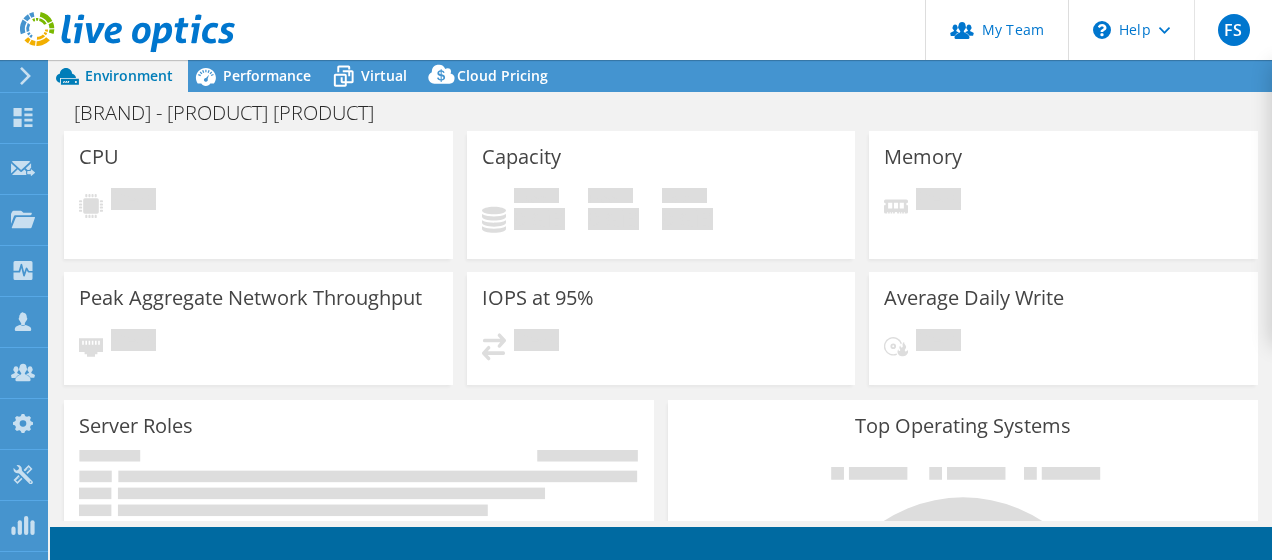 scroll, scrollTop: 0, scrollLeft: 0, axis: both 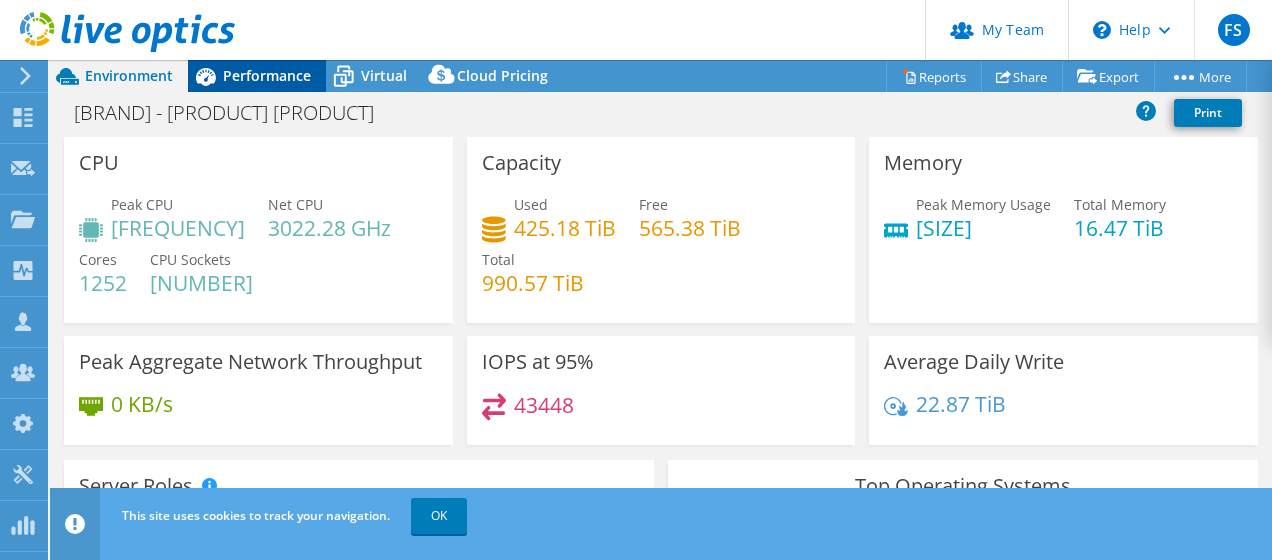 click on "Performance" at bounding box center (267, 75) 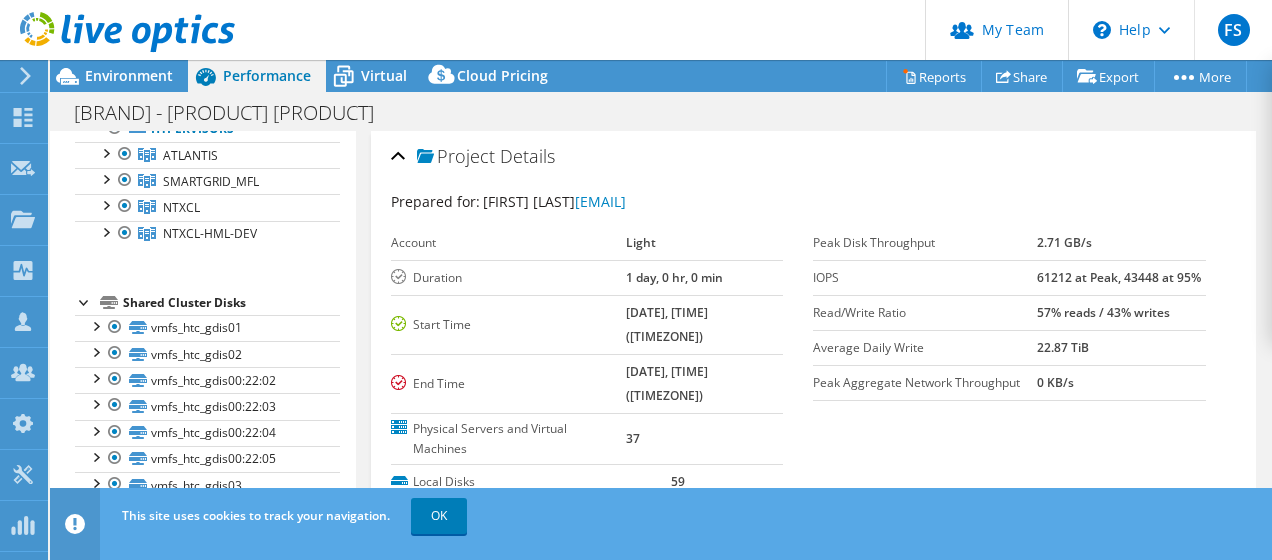 scroll, scrollTop: 0, scrollLeft: 0, axis: both 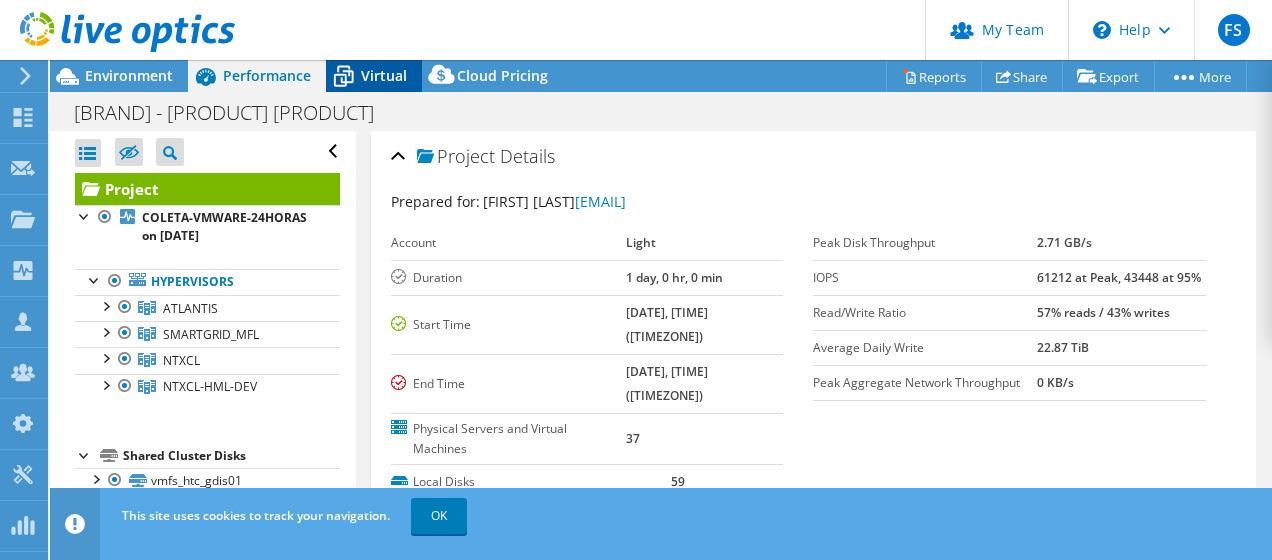 click on "Virtual" at bounding box center (384, 75) 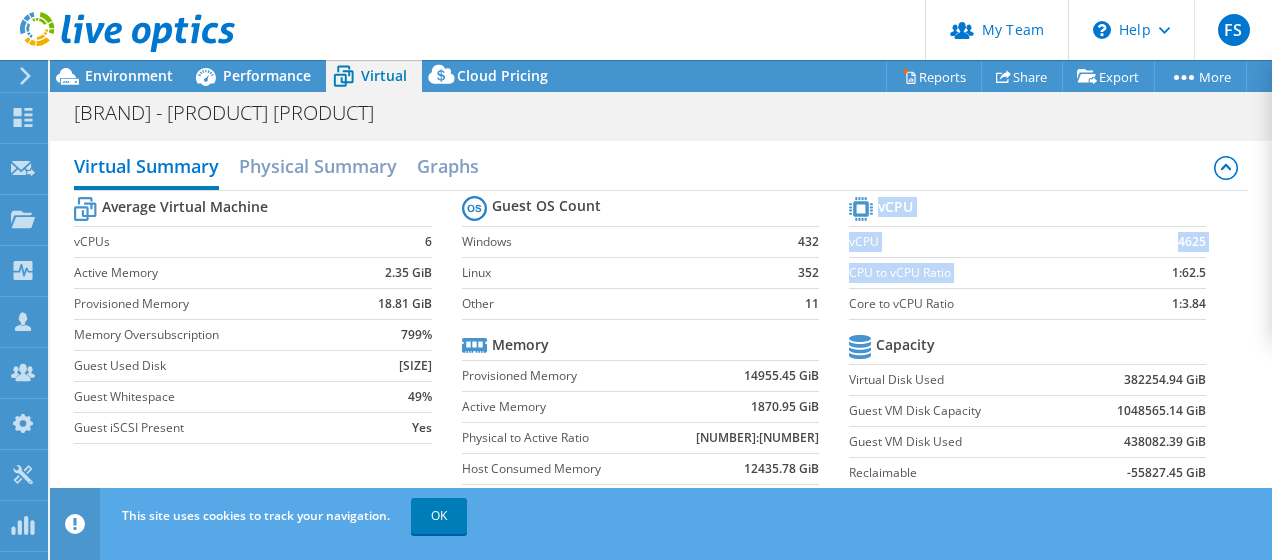 drag, startPoint x: 1159, startPoint y: 278, endPoint x: 1212, endPoint y: 281, distance: 53.08484 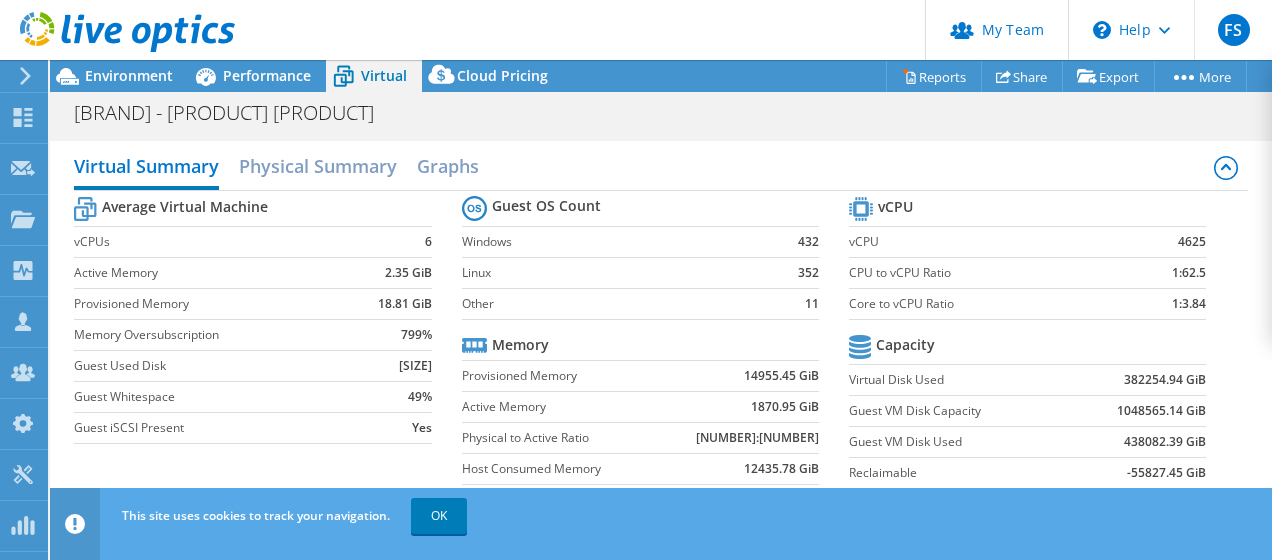 drag, startPoint x: 1212, startPoint y: 281, endPoint x: 1188, endPoint y: 333, distance: 57.271286 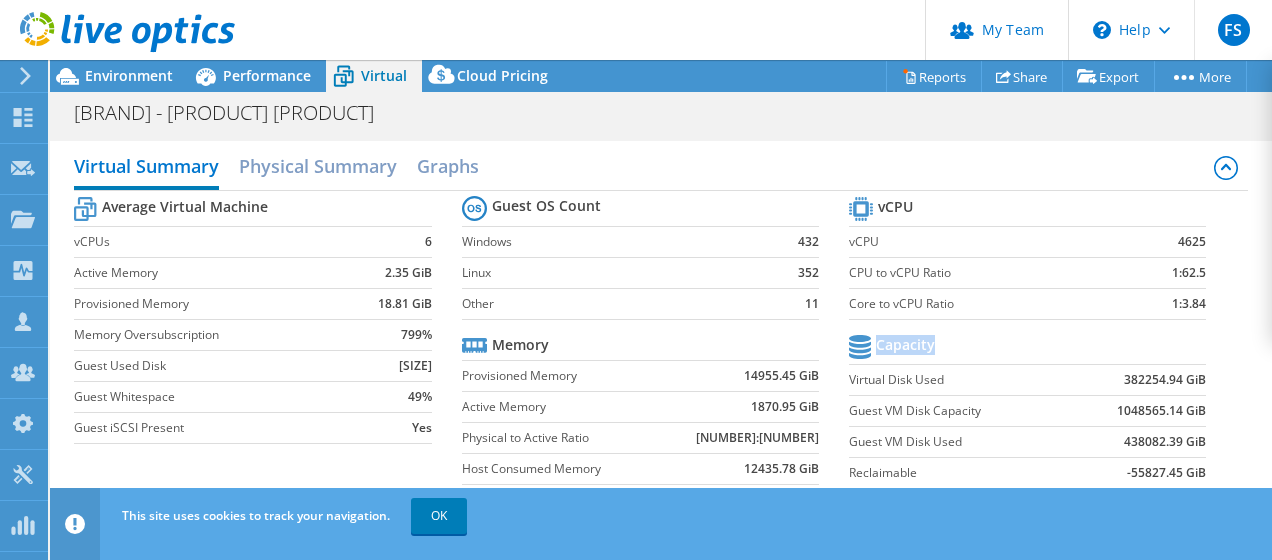 drag, startPoint x: 1188, startPoint y: 333, endPoint x: 1059, endPoint y: 340, distance: 129.18979 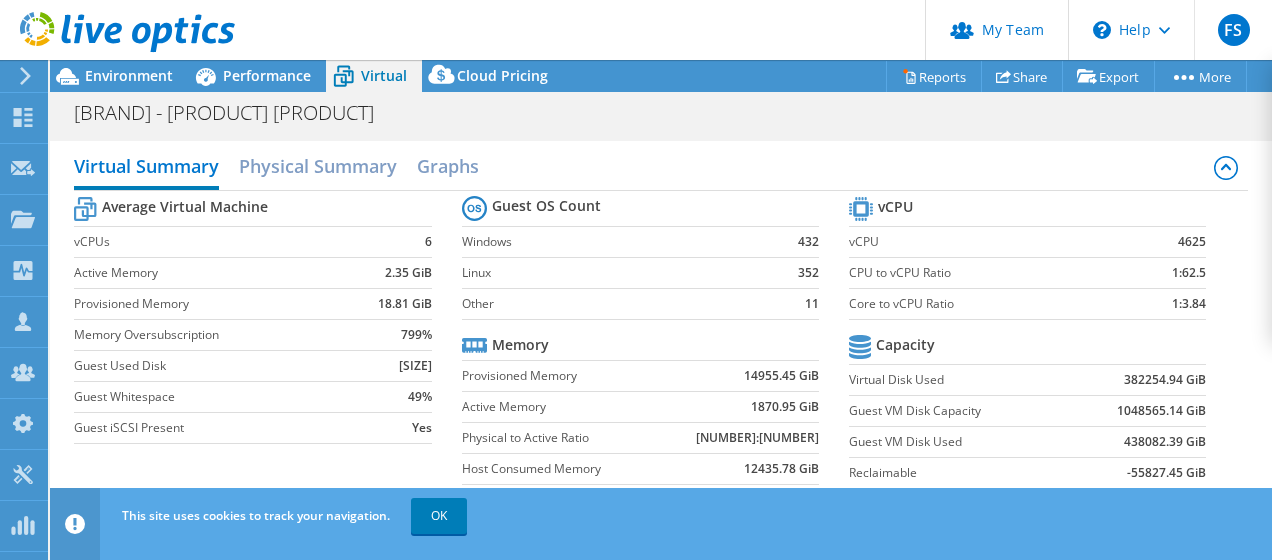 click on "Core to vCPU Ratio" at bounding box center (987, 304) 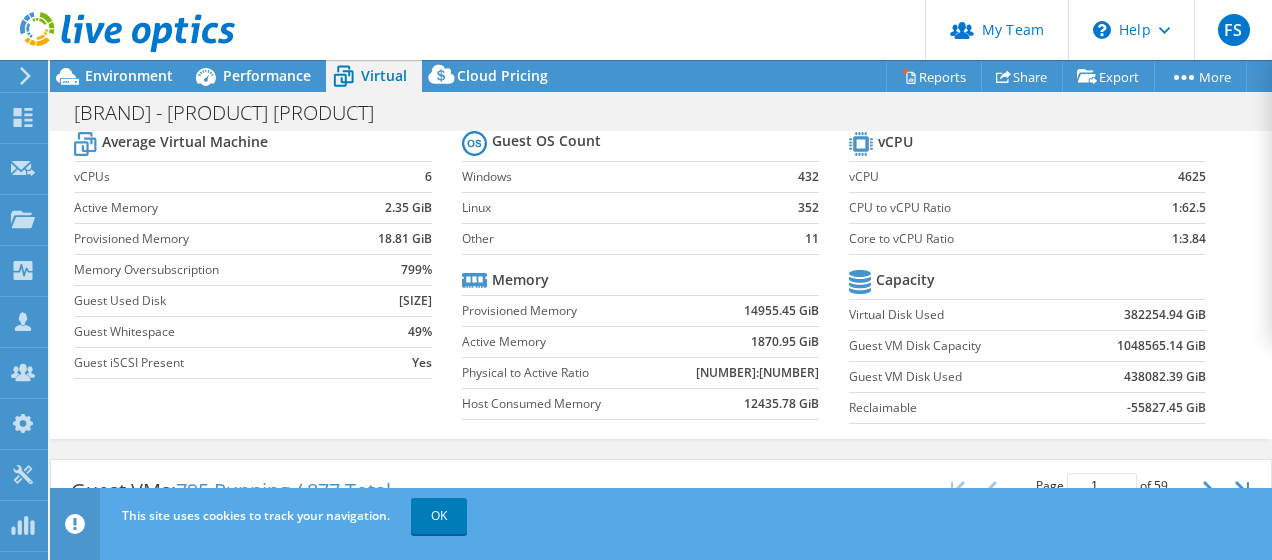 scroll, scrollTop: 0, scrollLeft: 0, axis: both 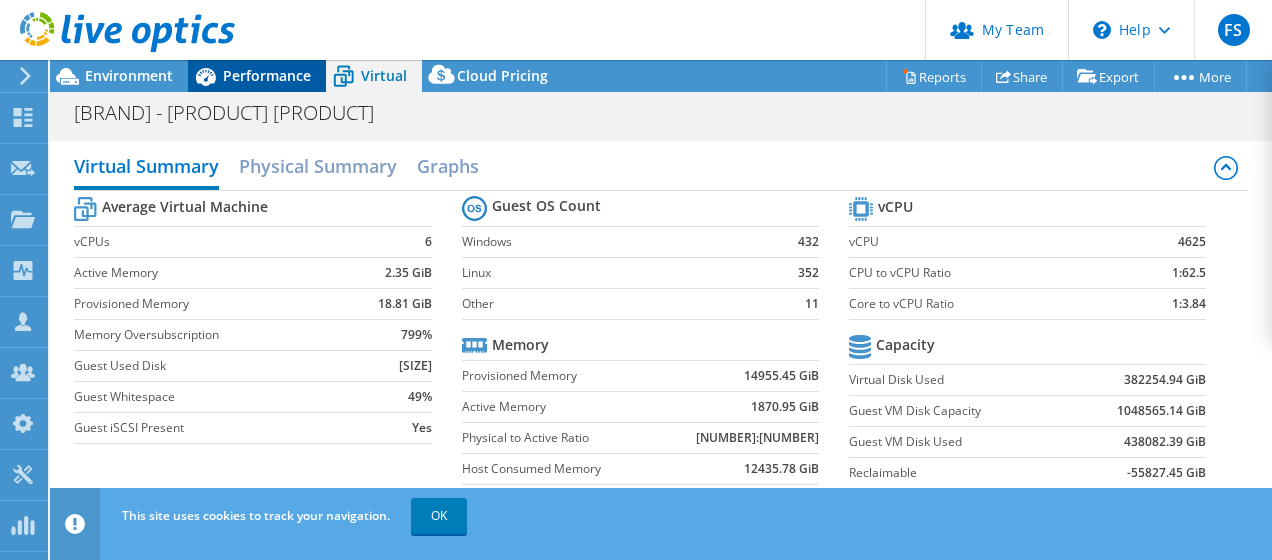 click on "Performance" at bounding box center [267, 75] 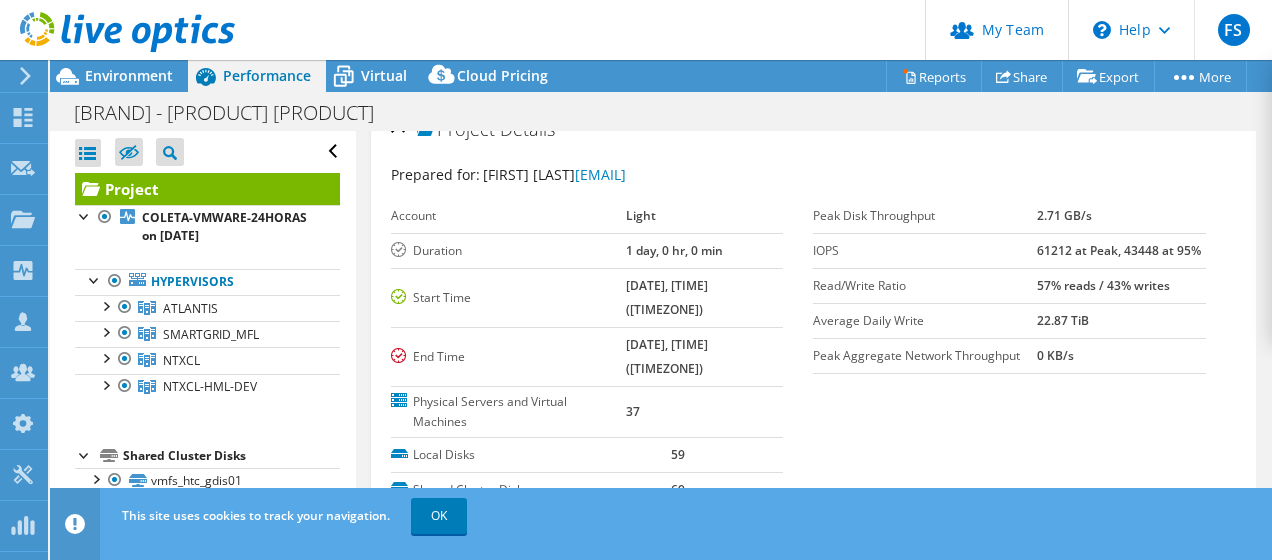 scroll, scrollTop: 0, scrollLeft: 0, axis: both 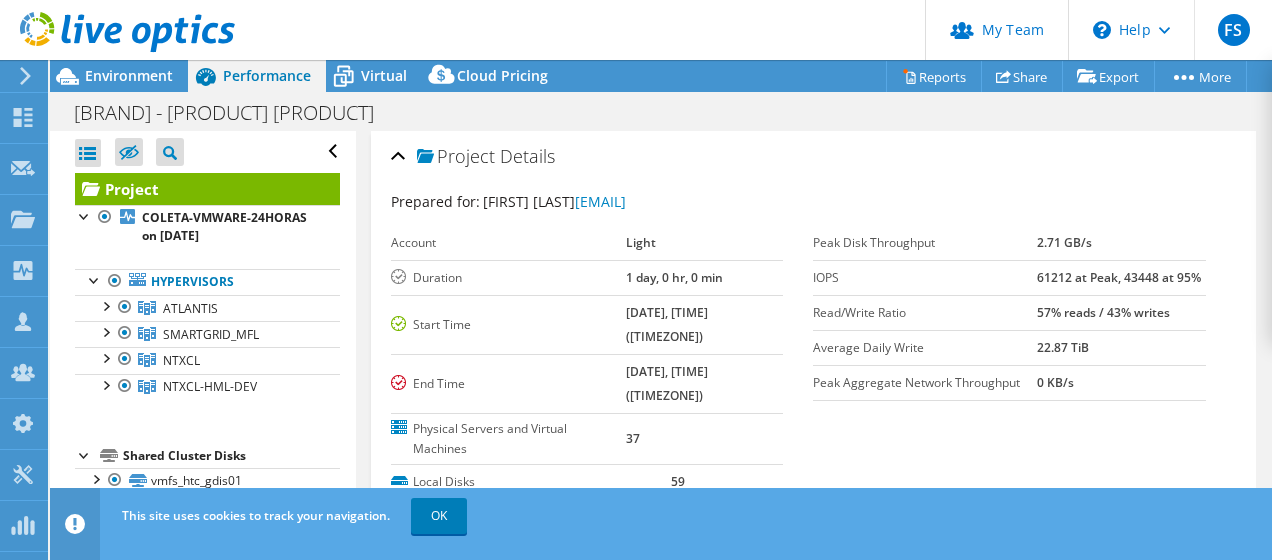 drag, startPoint x: 1018, startPoint y: 314, endPoint x: 1204, endPoint y: 314, distance: 186 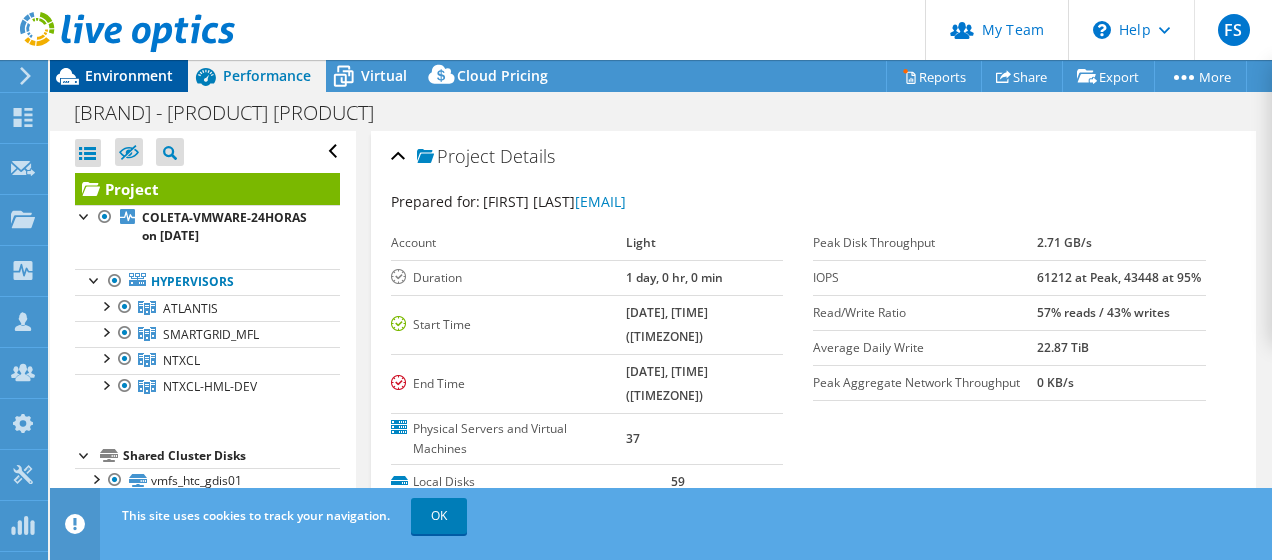 click on "Environment" at bounding box center (129, 75) 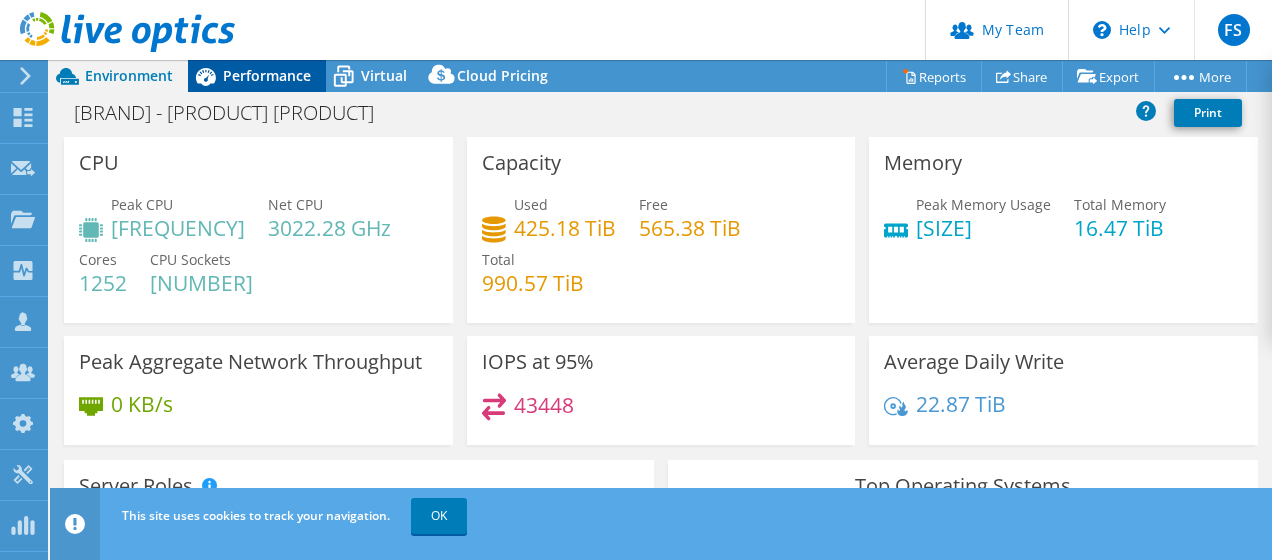 click on "Performance" at bounding box center [267, 75] 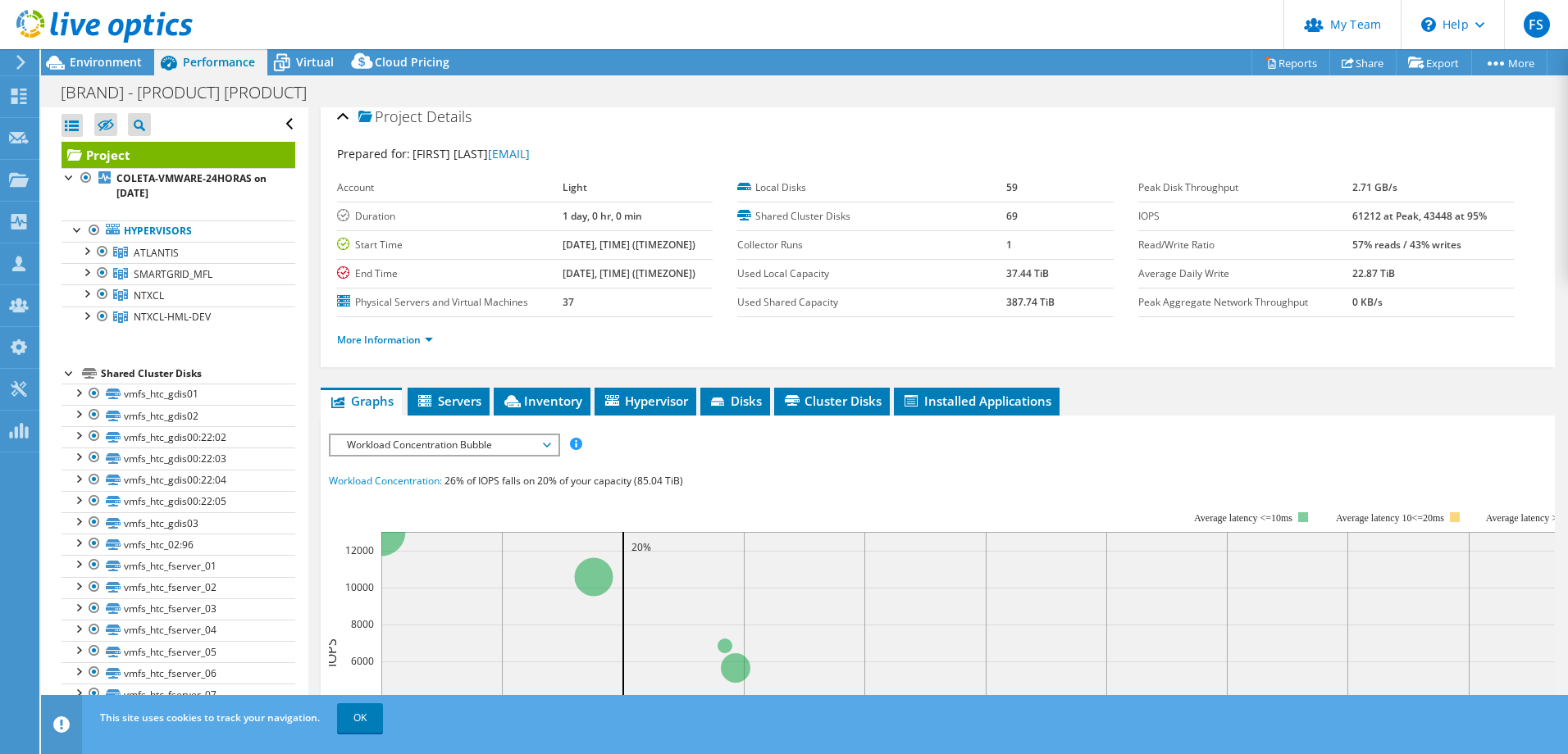 scroll, scrollTop: 0, scrollLeft: 0, axis: both 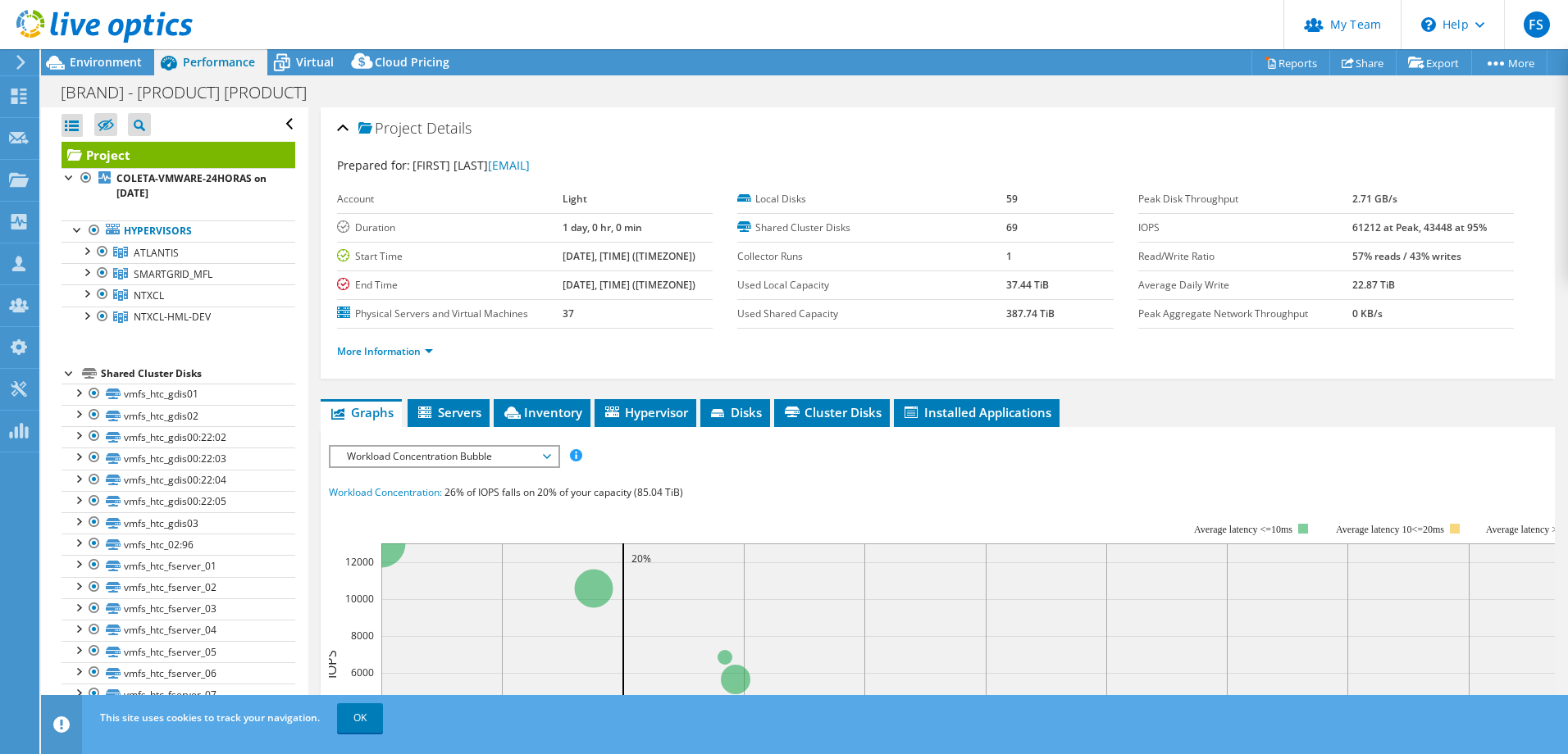 click on "Workload Concentration Bubble" at bounding box center [444, 456] 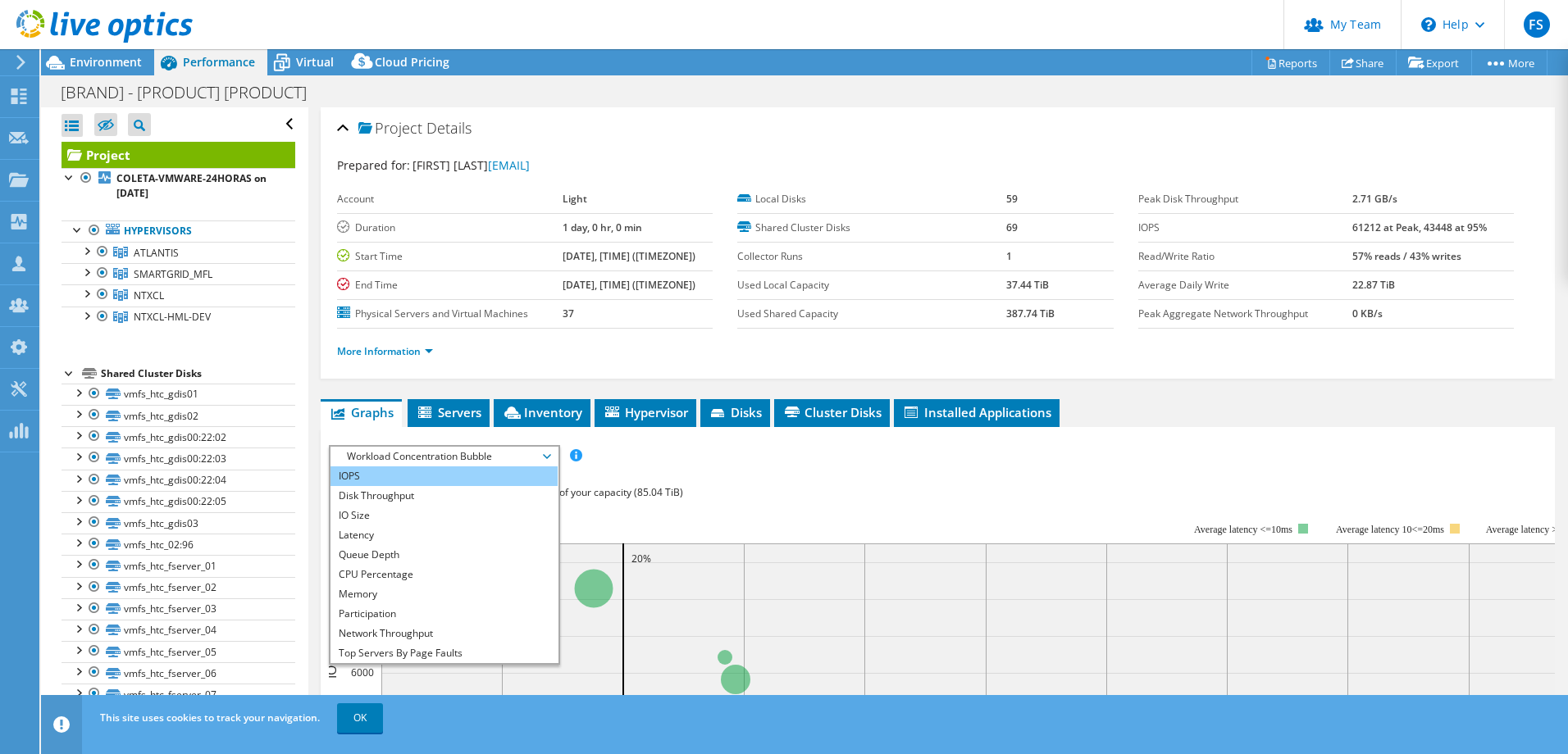 click on "IOPS" at bounding box center [444, 476] 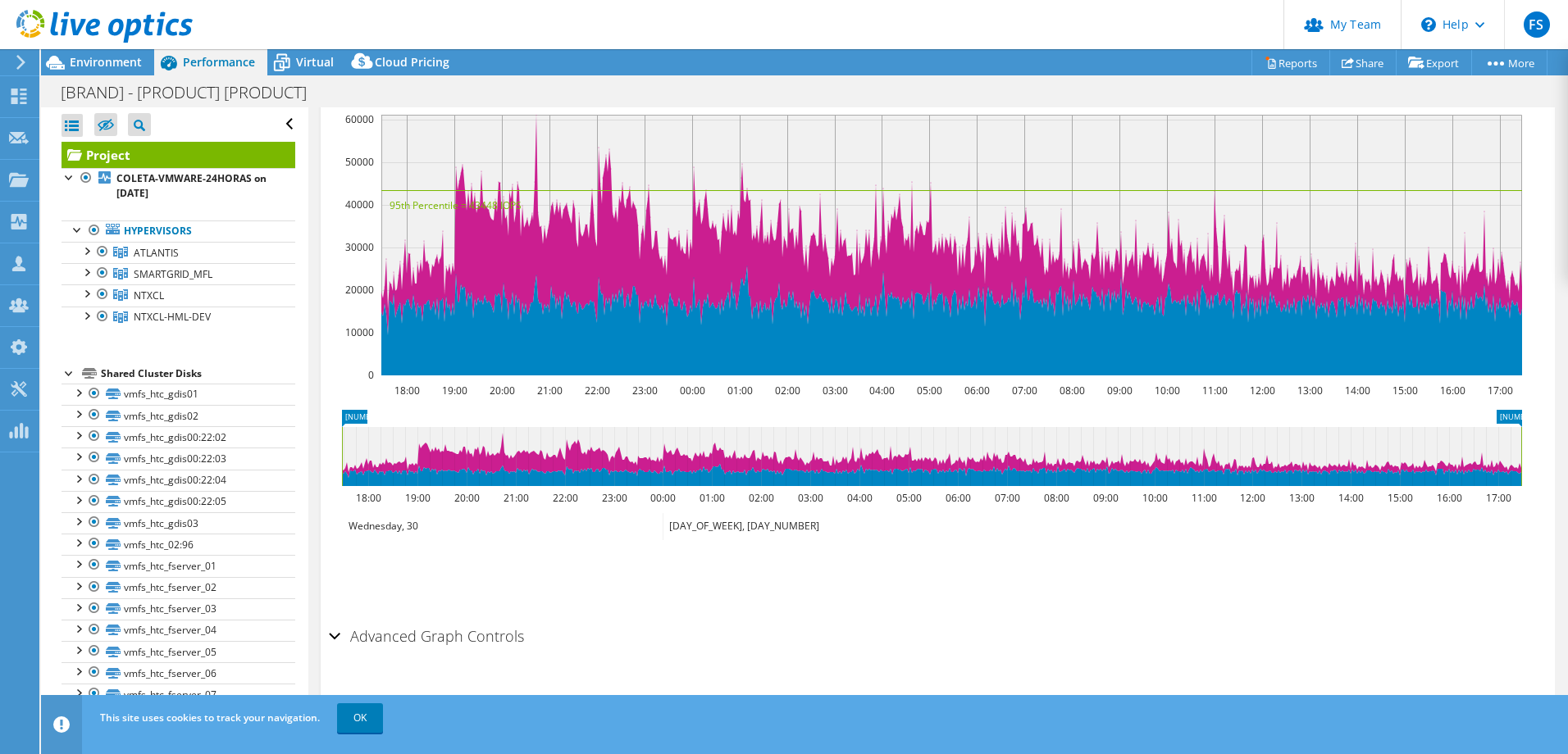 scroll, scrollTop: 396, scrollLeft: 0, axis: vertical 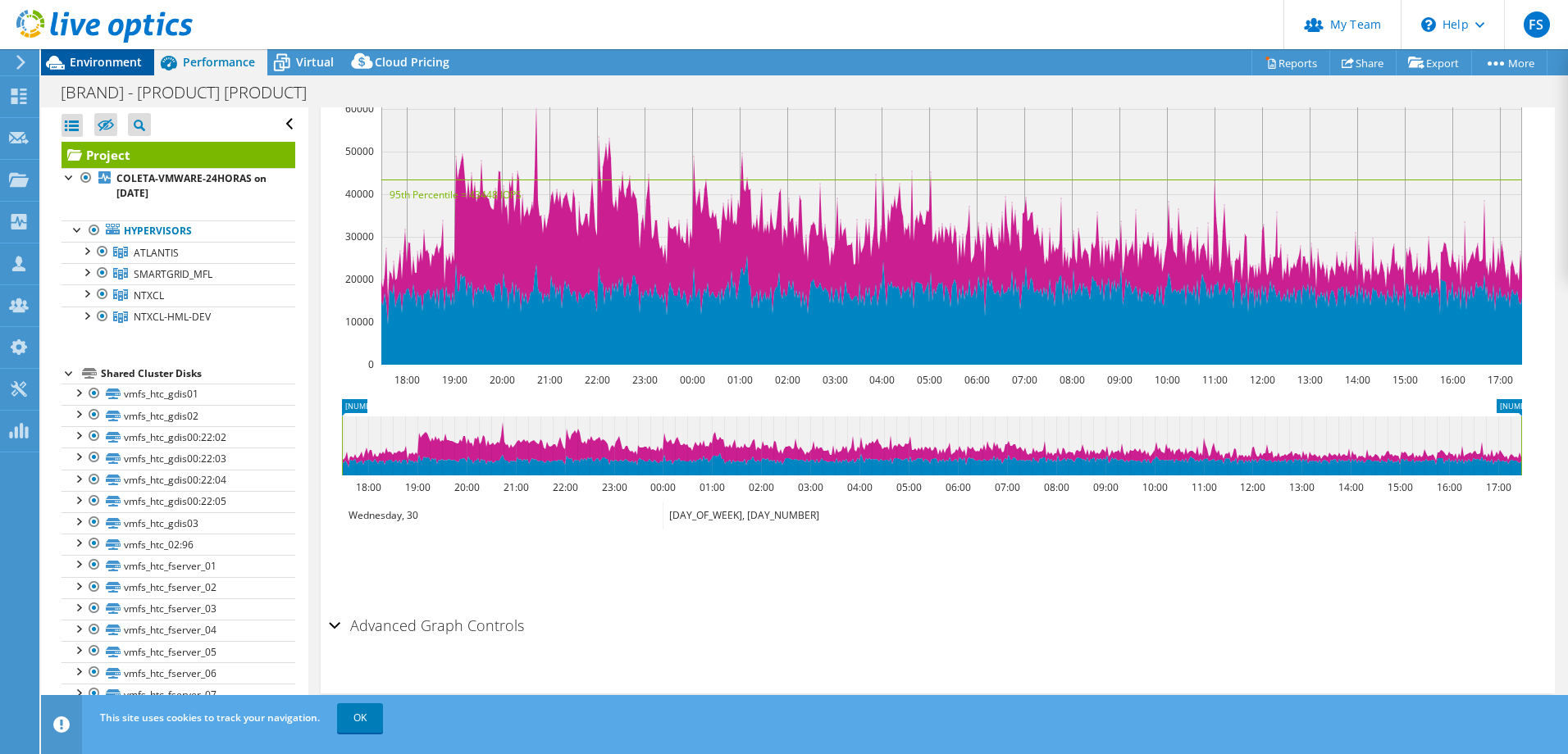 click on "Environment" at bounding box center [106, 61] 